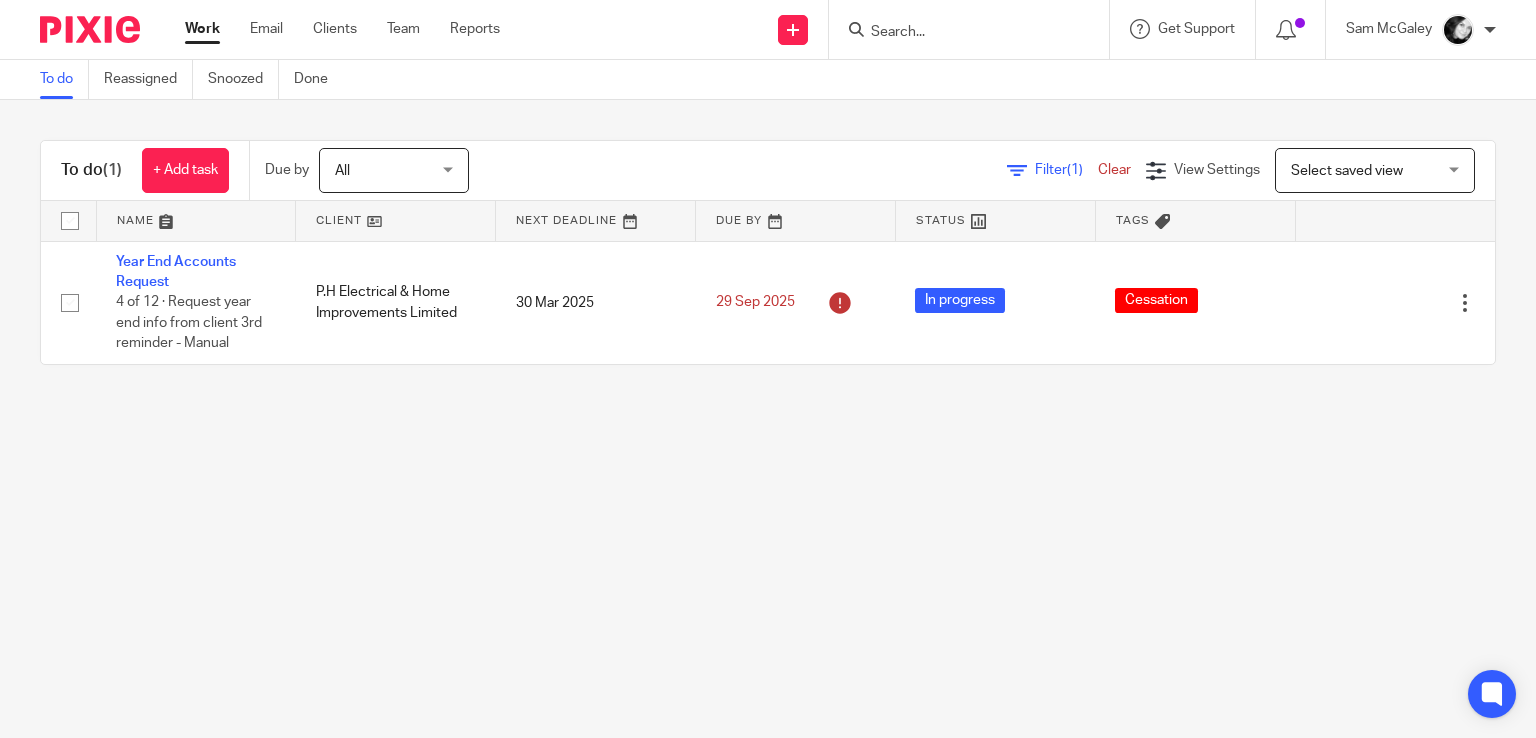 scroll, scrollTop: 0, scrollLeft: 0, axis: both 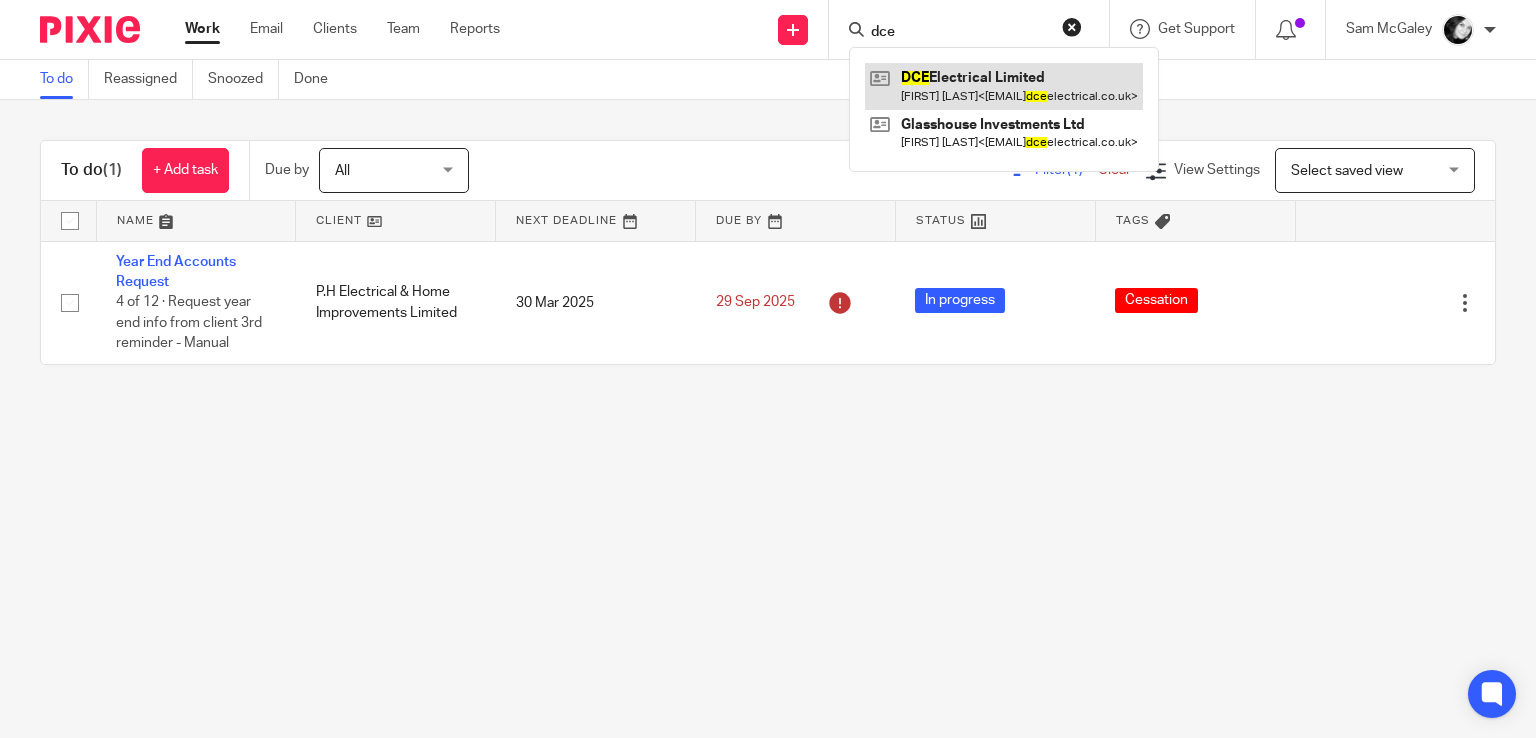 type on "dce" 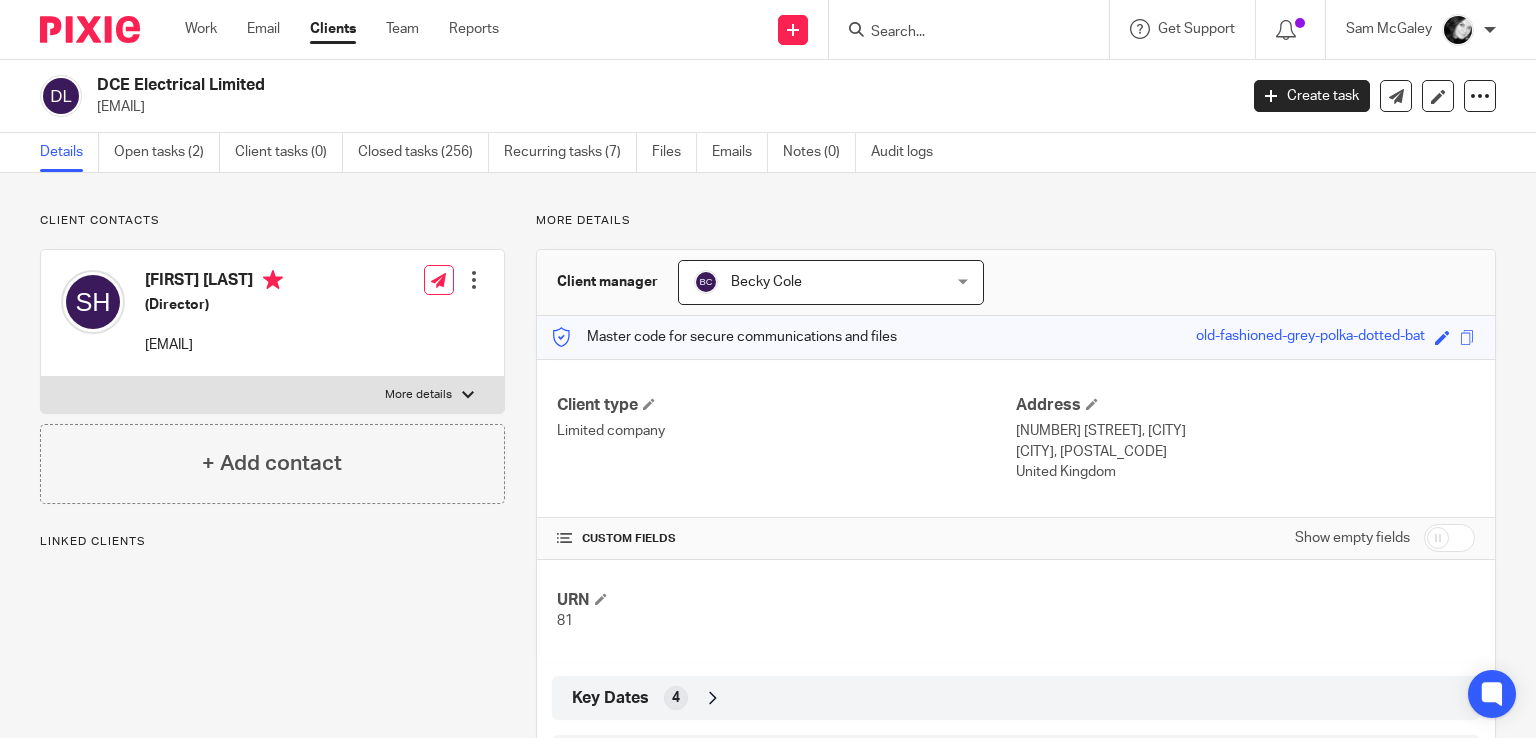 scroll, scrollTop: 0, scrollLeft: 0, axis: both 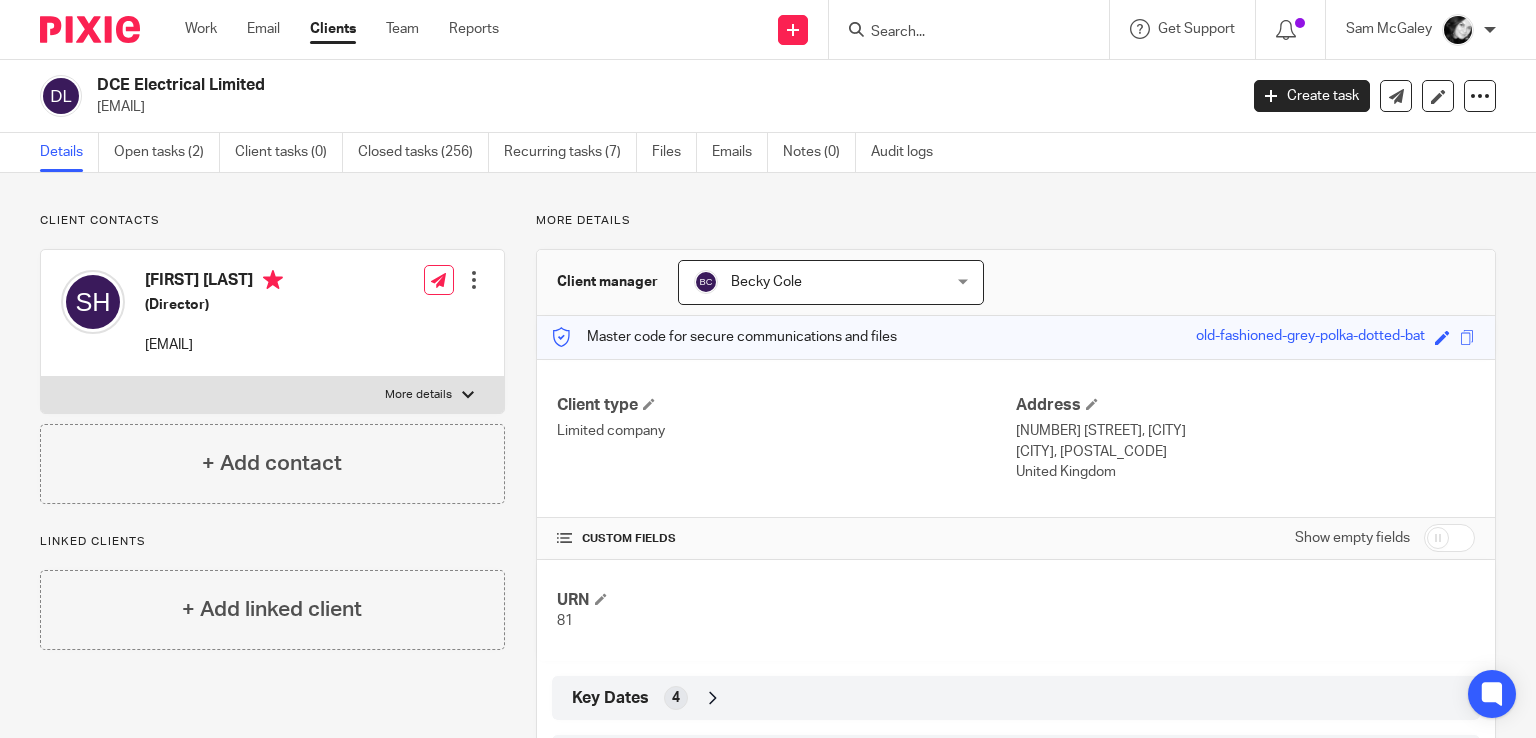 click on "sam.henry@dceelectrical.co.uk" at bounding box center [214, 345] 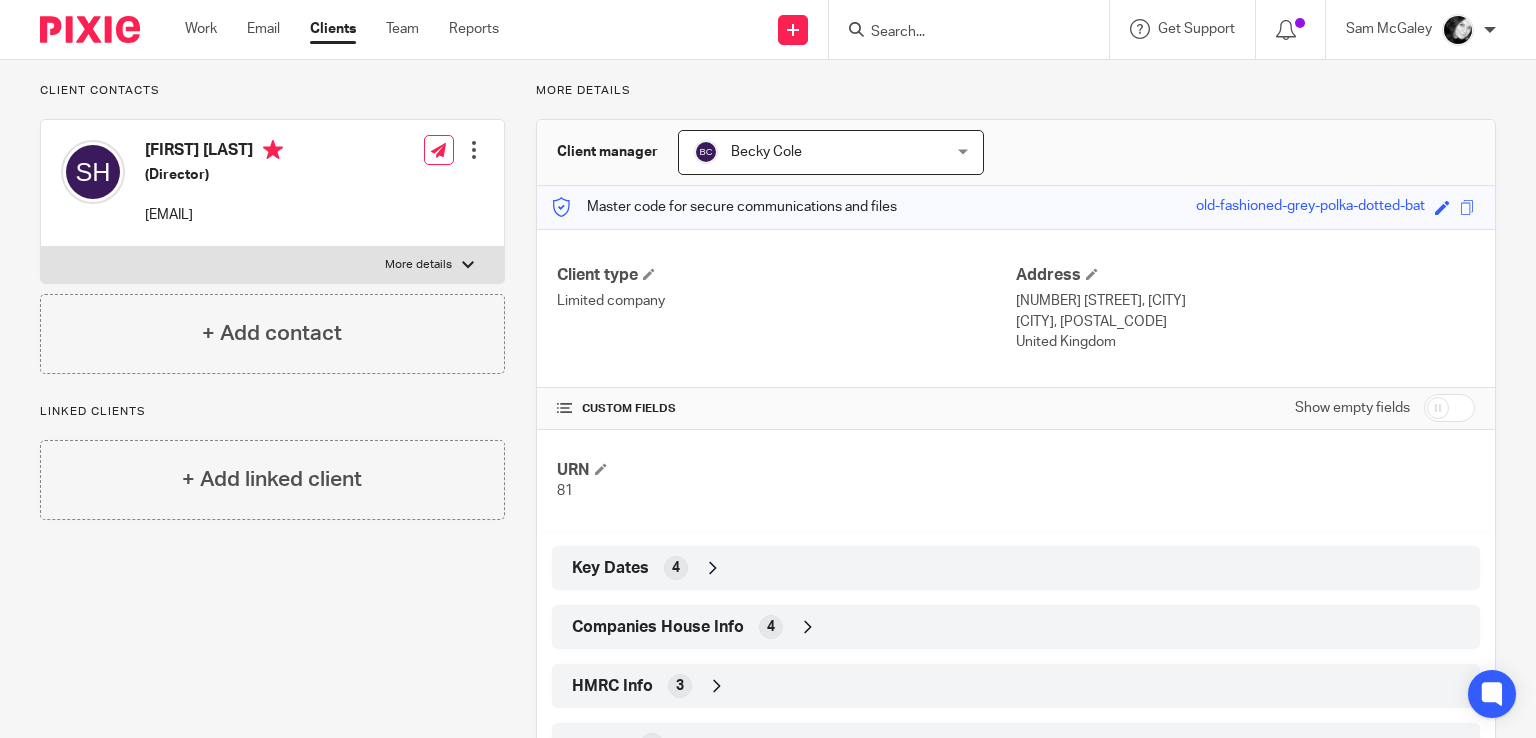 scroll, scrollTop: 273, scrollLeft: 0, axis: vertical 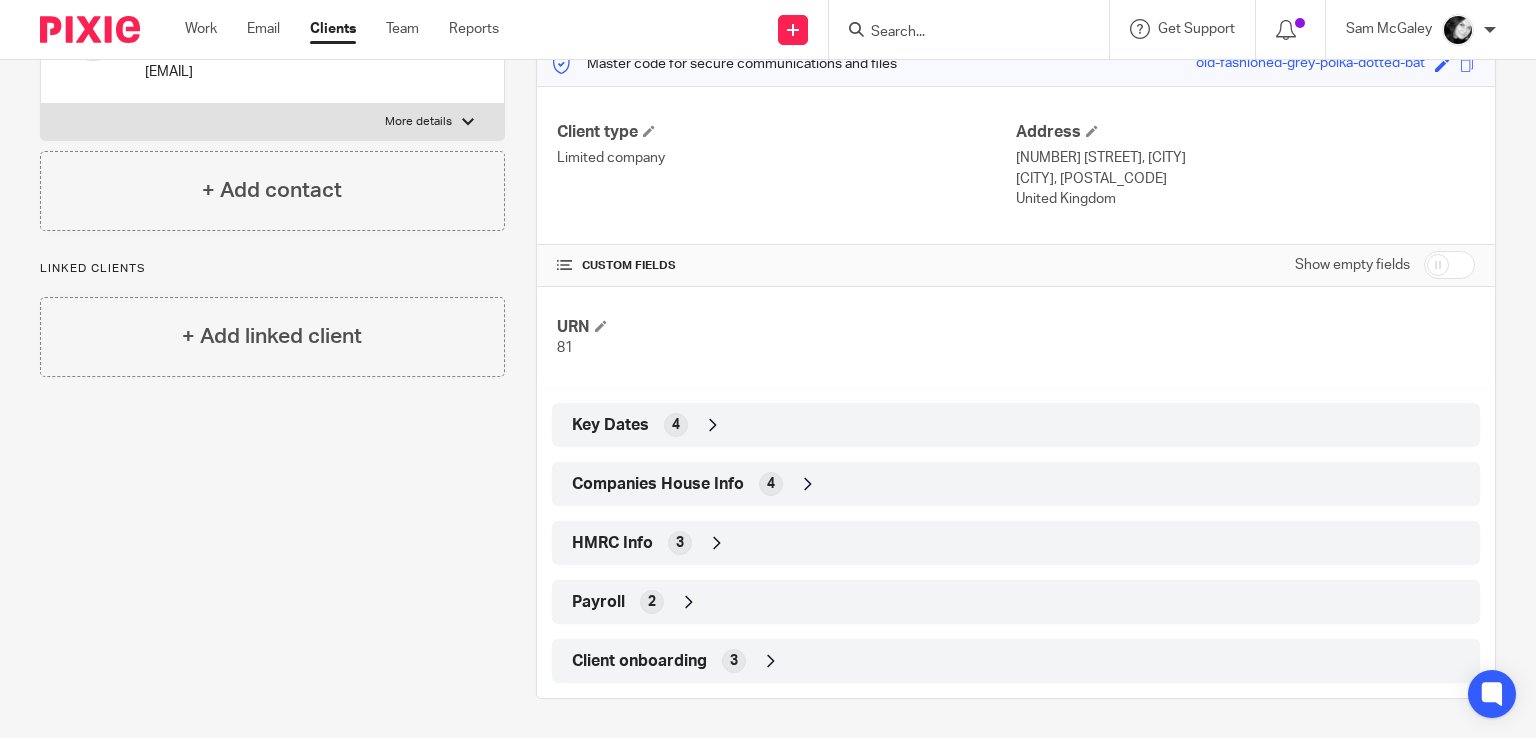 click on "HMRC Info   3" at bounding box center [1016, 543] 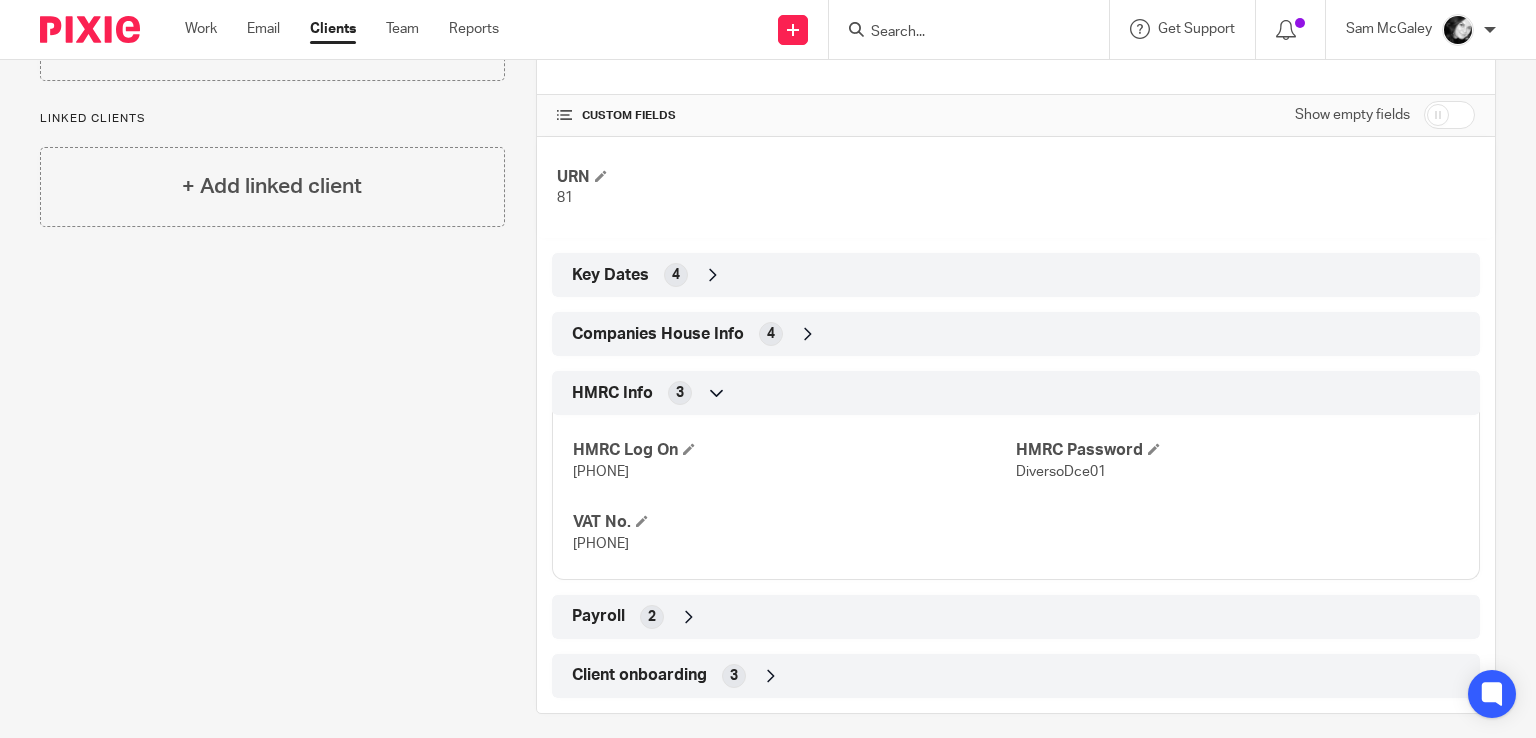 scroll, scrollTop: 438, scrollLeft: 0, axis: vertical 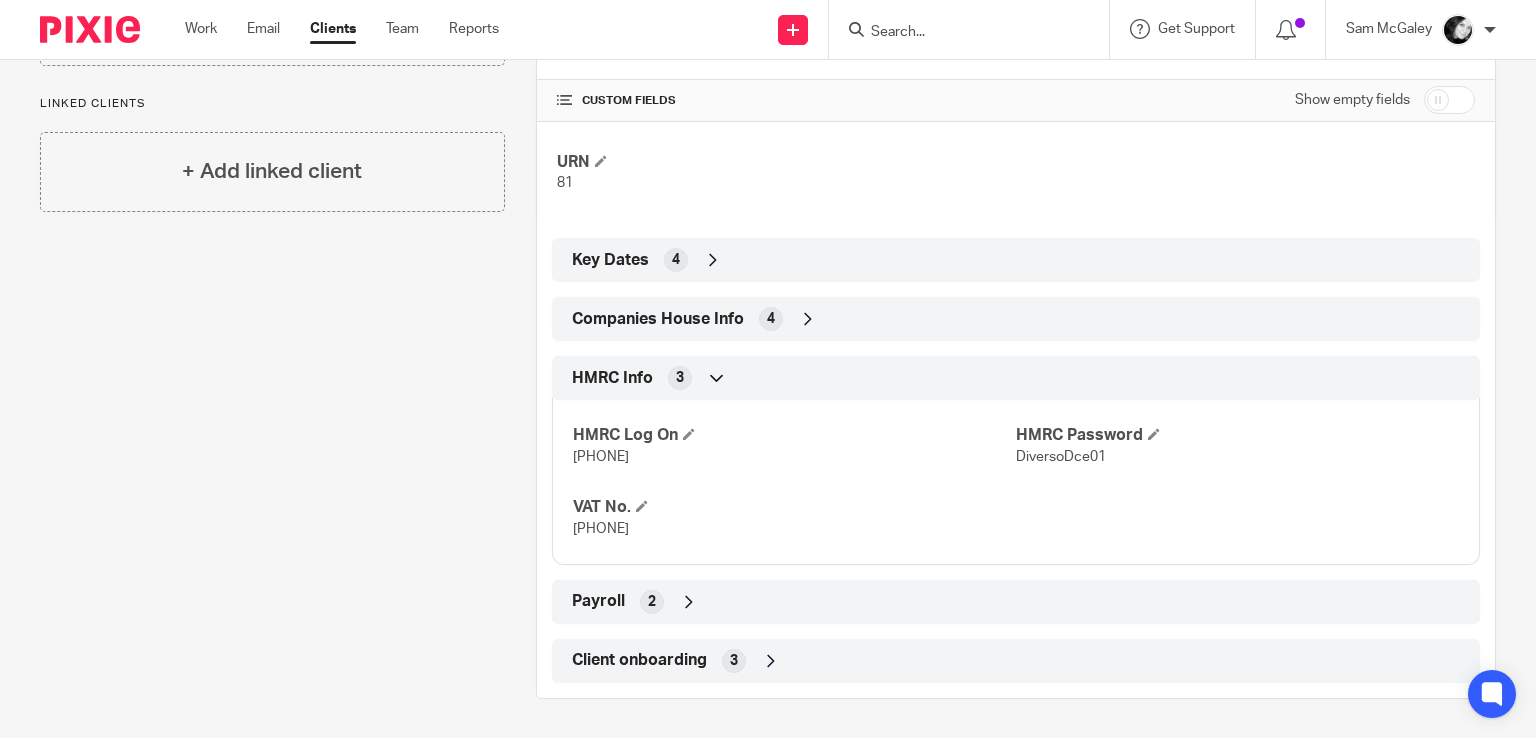 click on "817792351657" at bounding box center [601, 457] 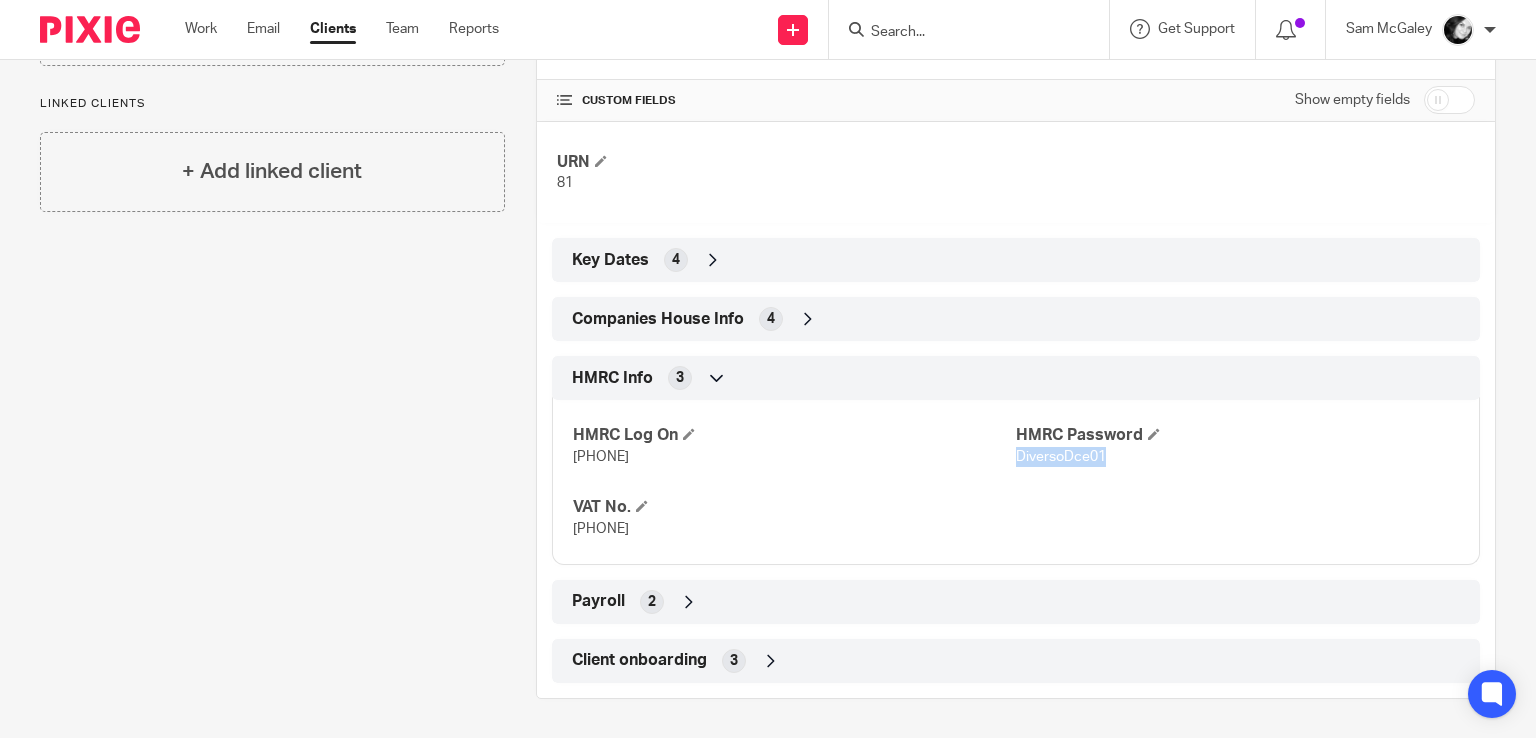 click on "DiversoDce01" at bounding box center [1061, 457] 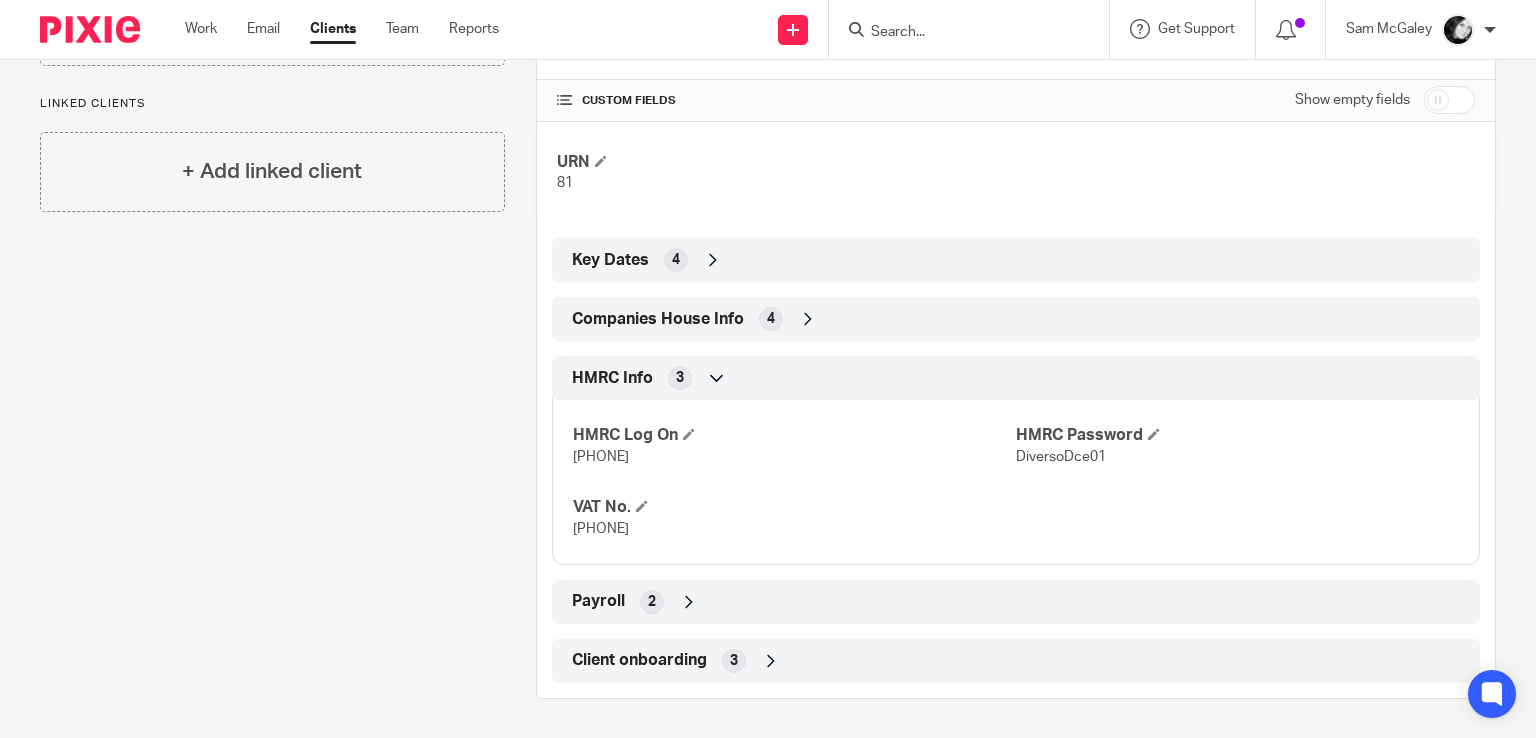 click at bounding box center [959, 33] 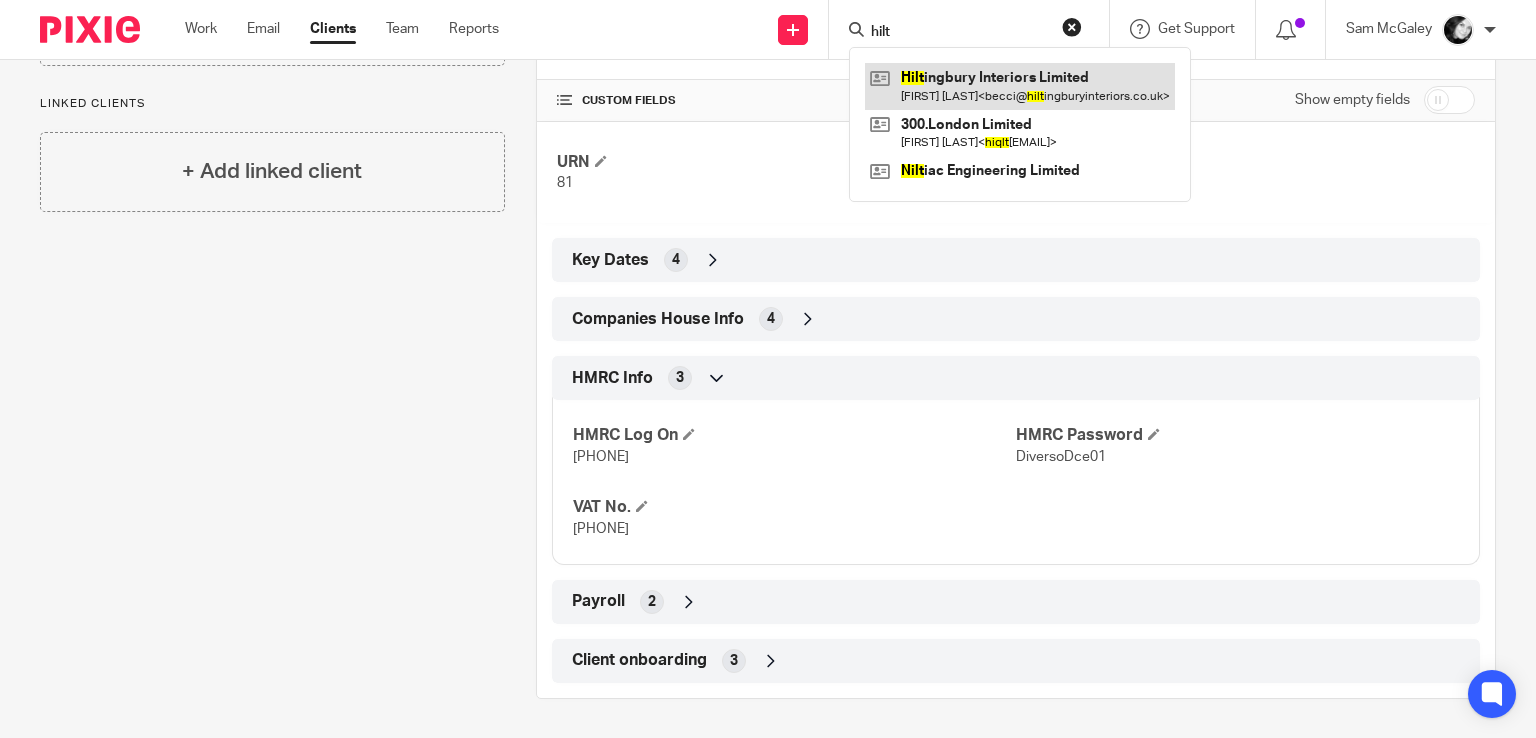 type on "hilt" 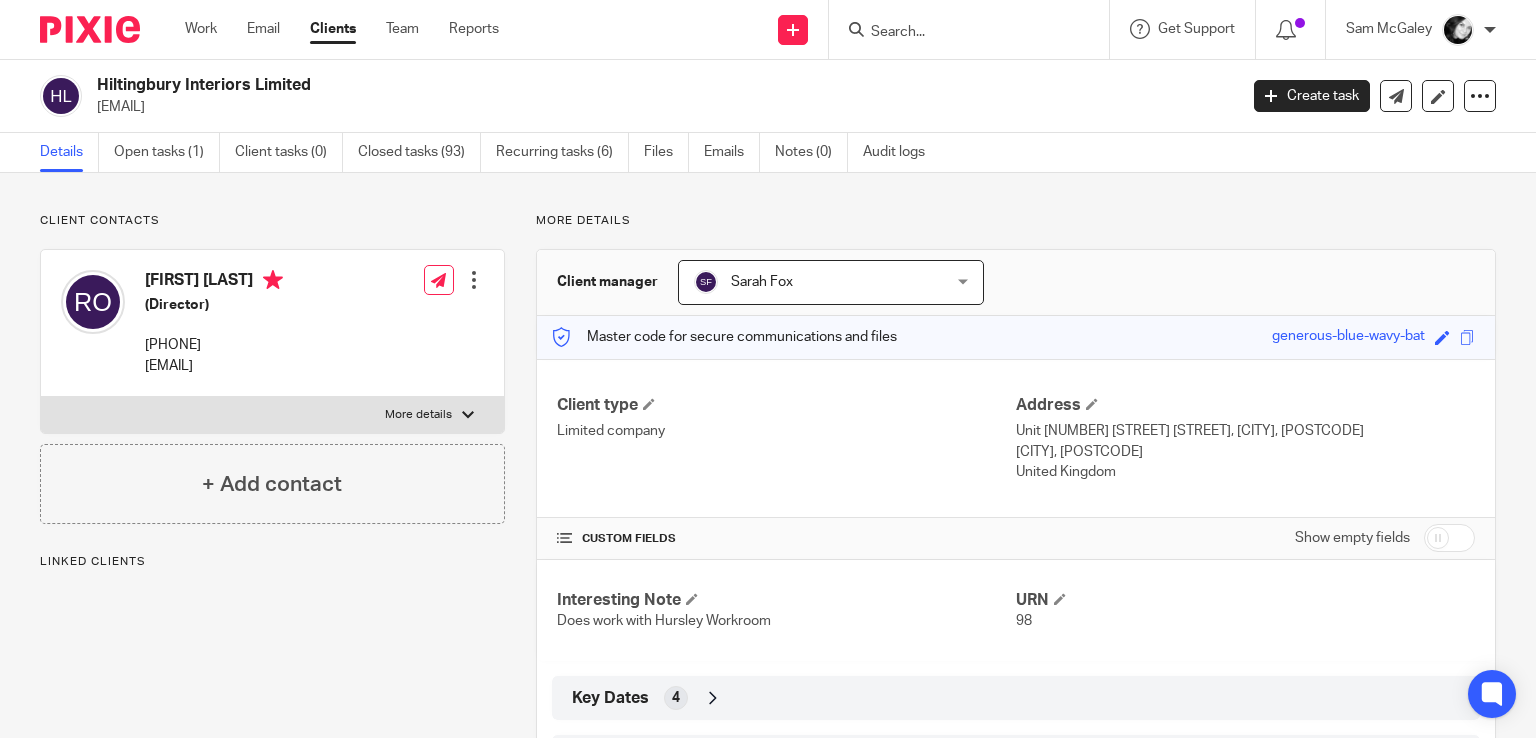 scroll, scrollTop: 0, scrollLeft: 0, axis: both 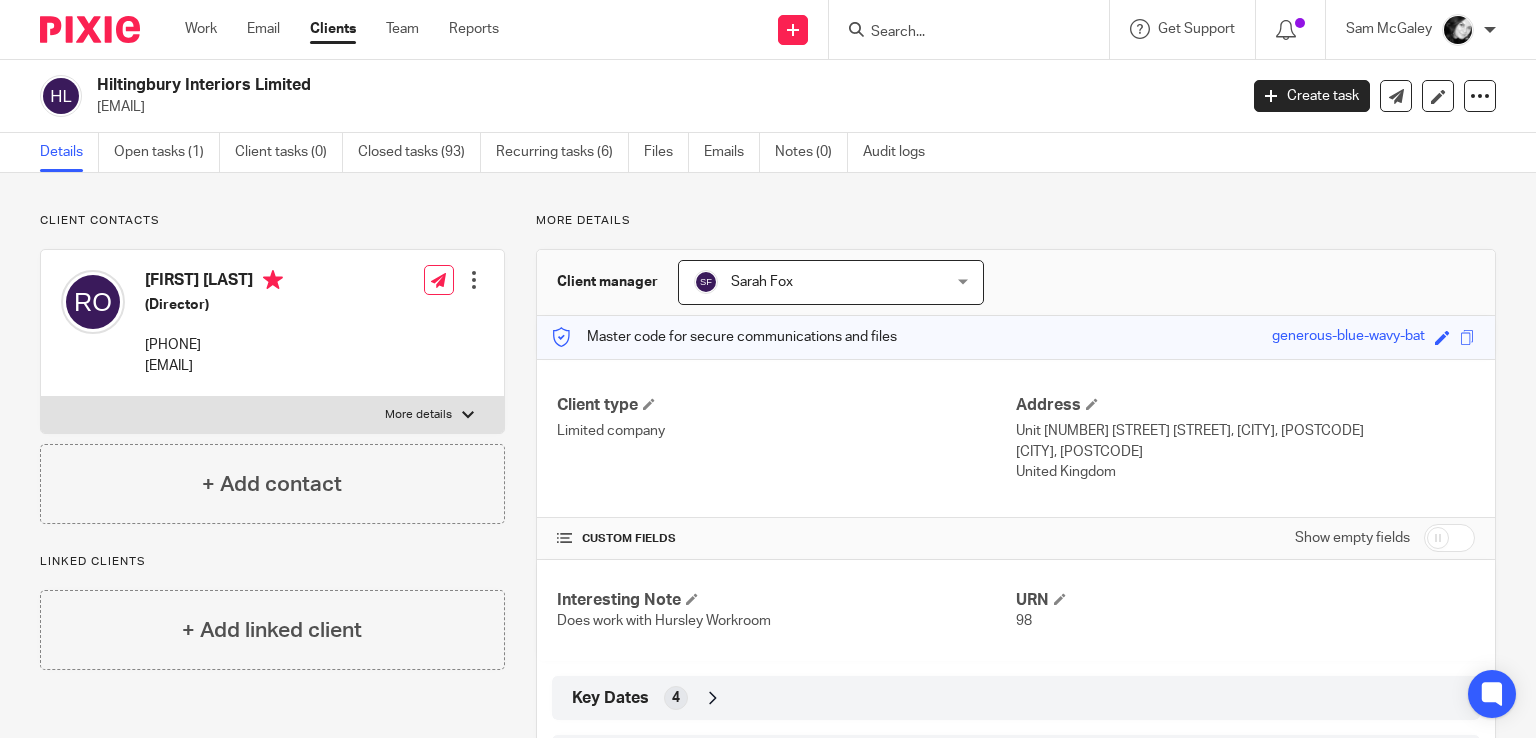 drag, startPoint x: 145, startPoint y: 368, endPoint x: 348, endPoint y: 381, distance: 203.41583 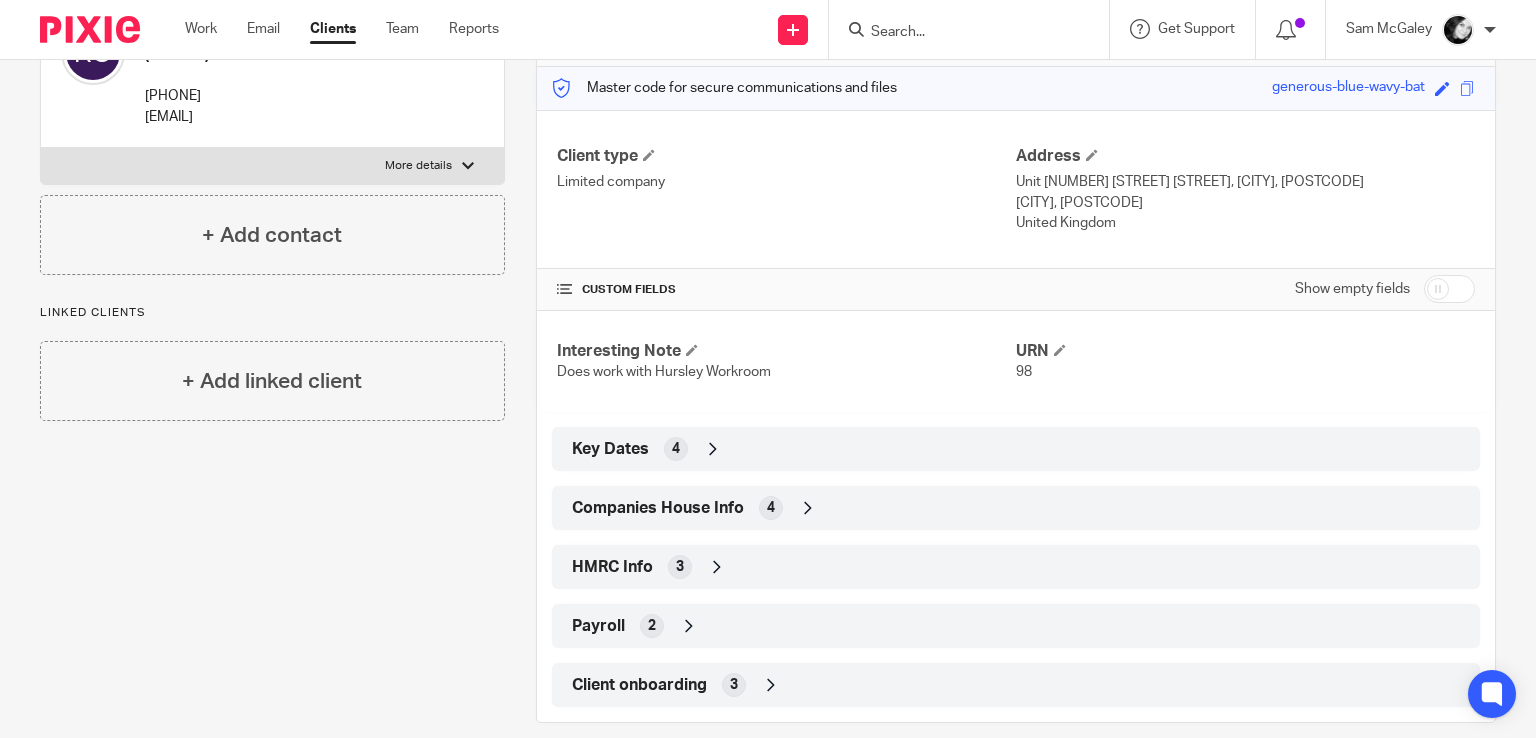 scroll, scrollTop: 273, scrollLeft: 0, axis: vertical 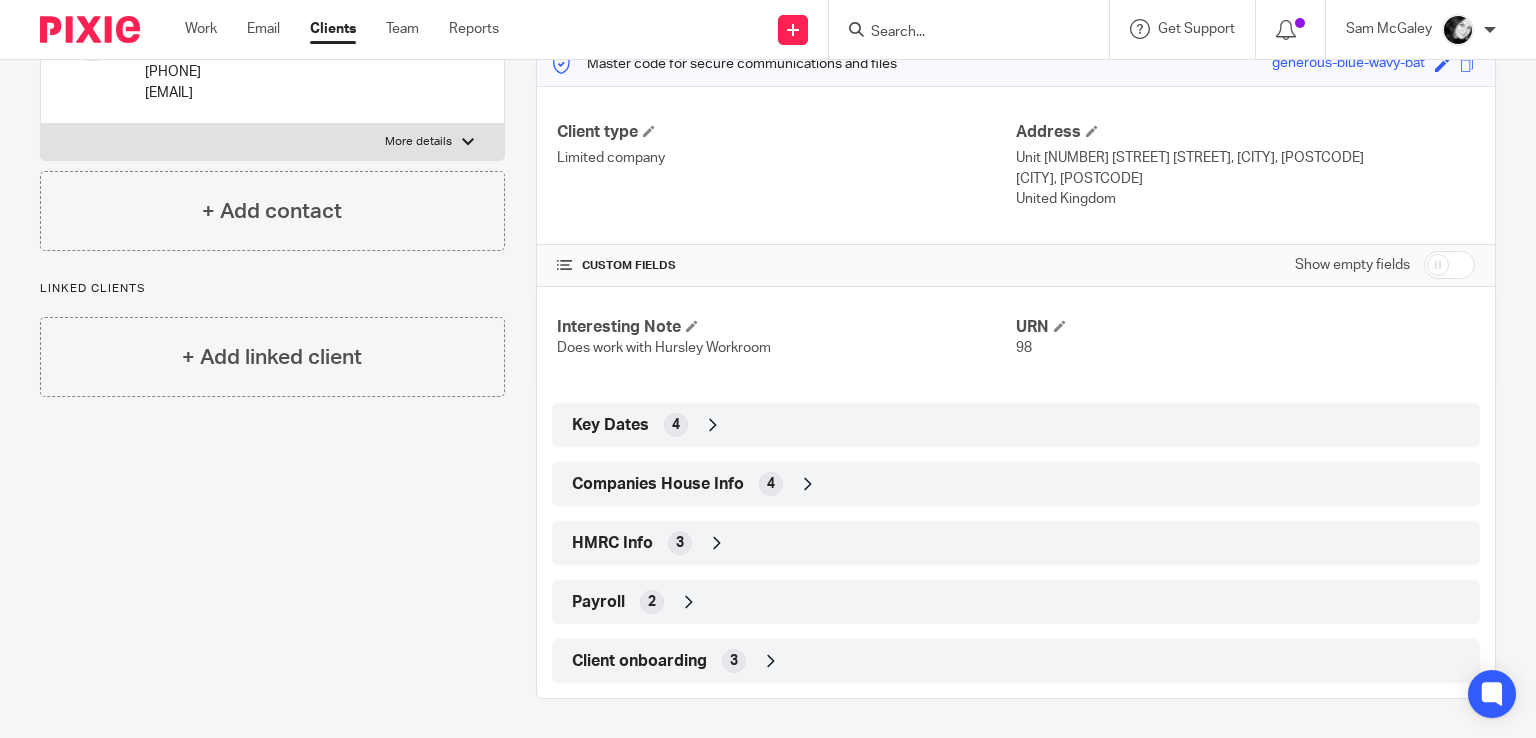 click on "HMRC Info   3" at bounding box center [1016, 543] 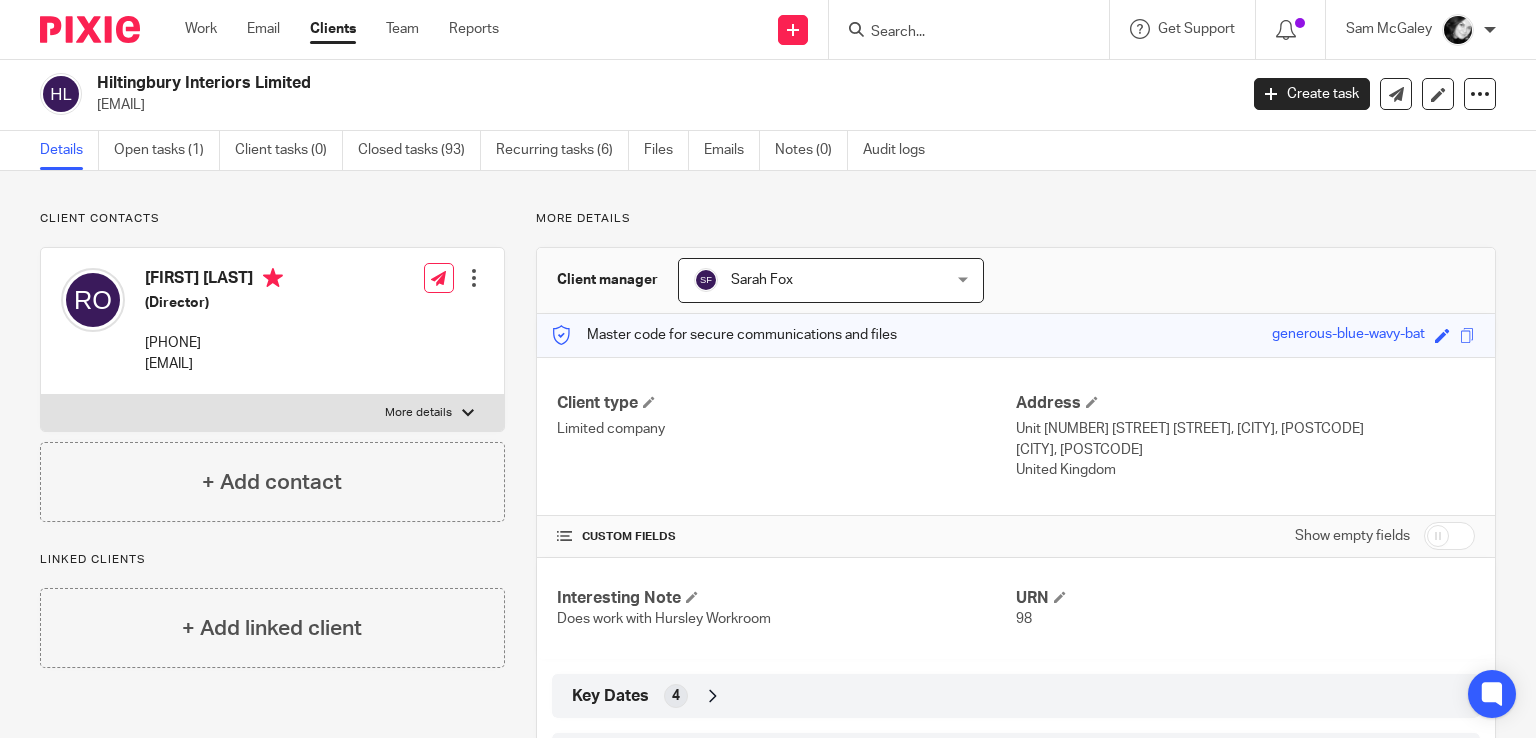 scroll, scrollTop: 0, scrollLeft: 0, axis: both 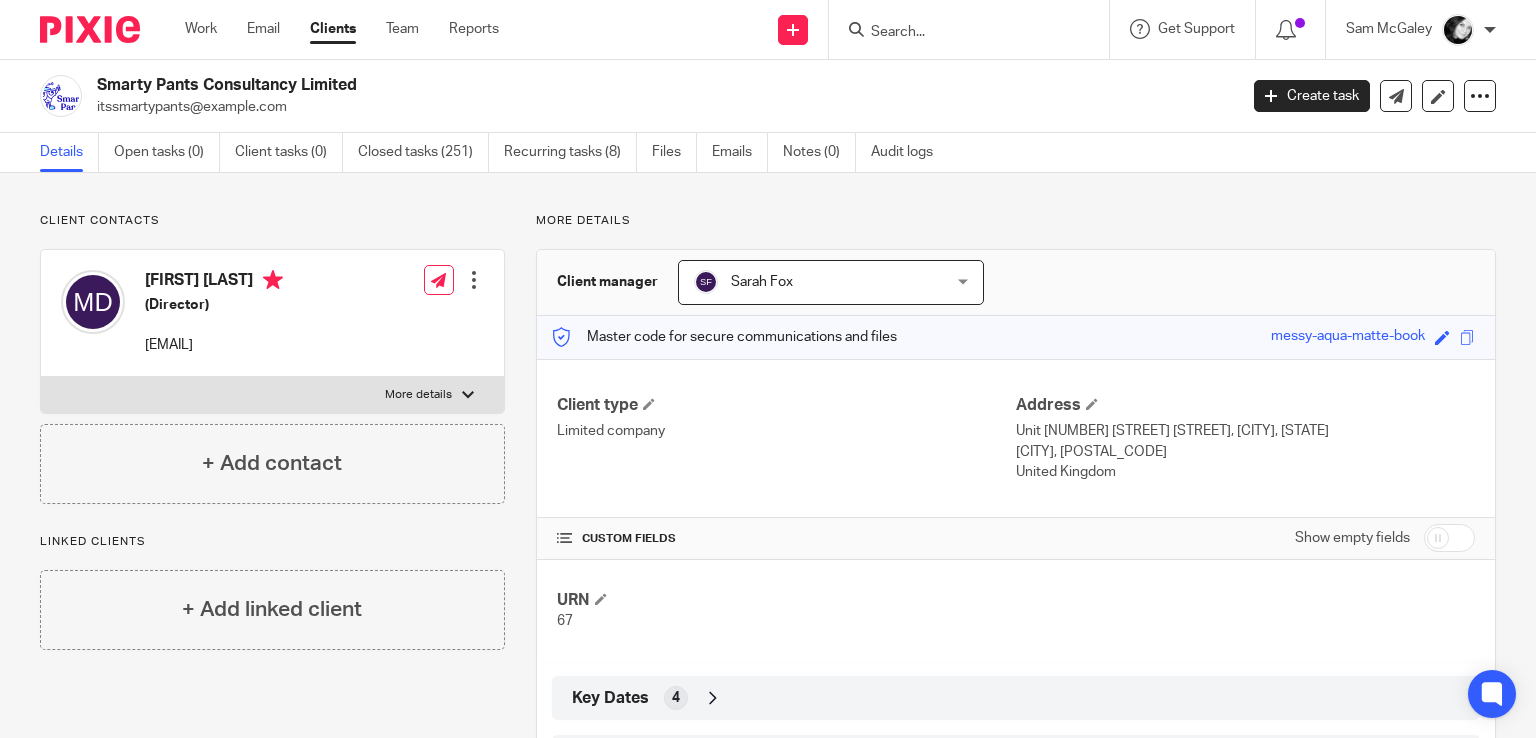 click at bounding box center [959, 33] 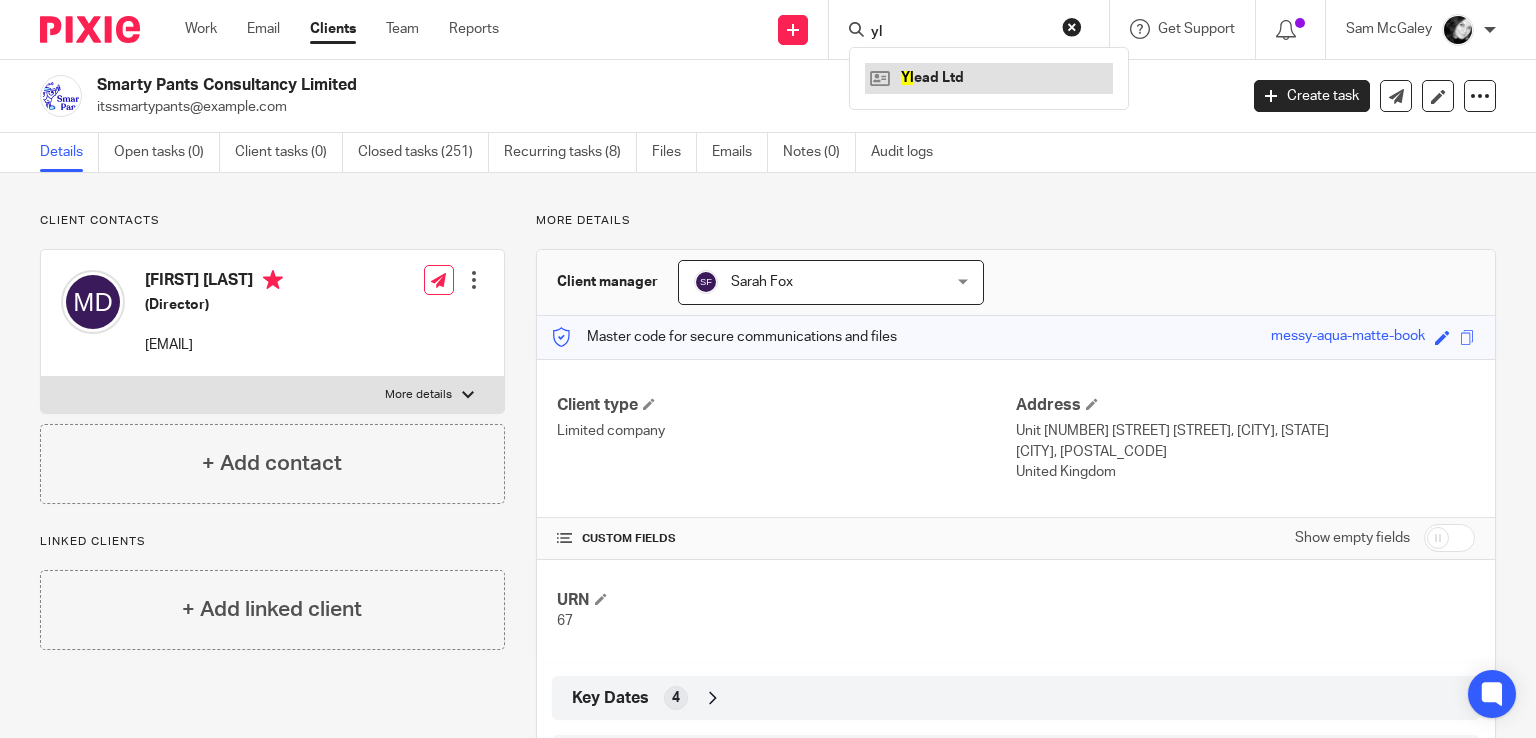 type on "yl" 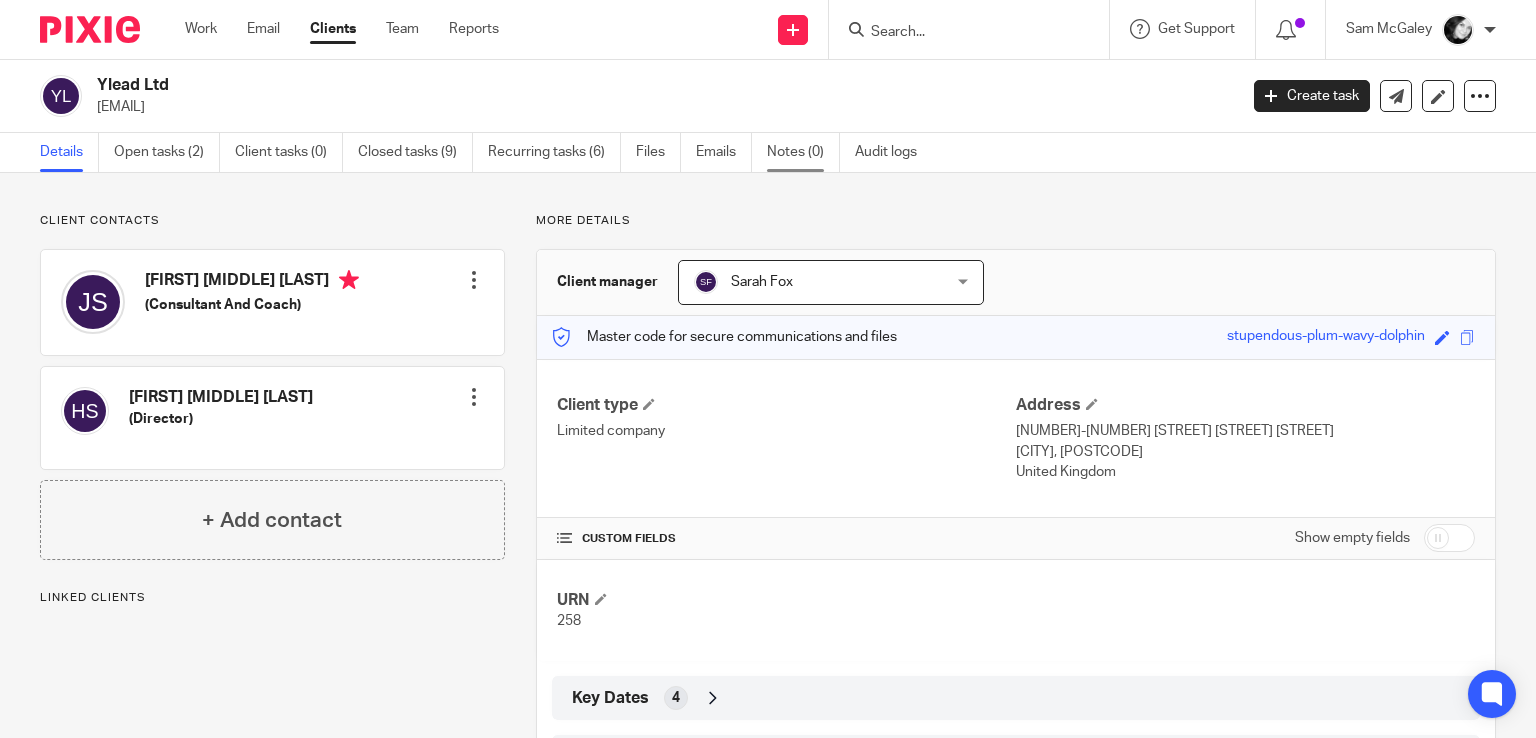 scroll, scrollTop: 0, scrollLeft: 0, axis: both 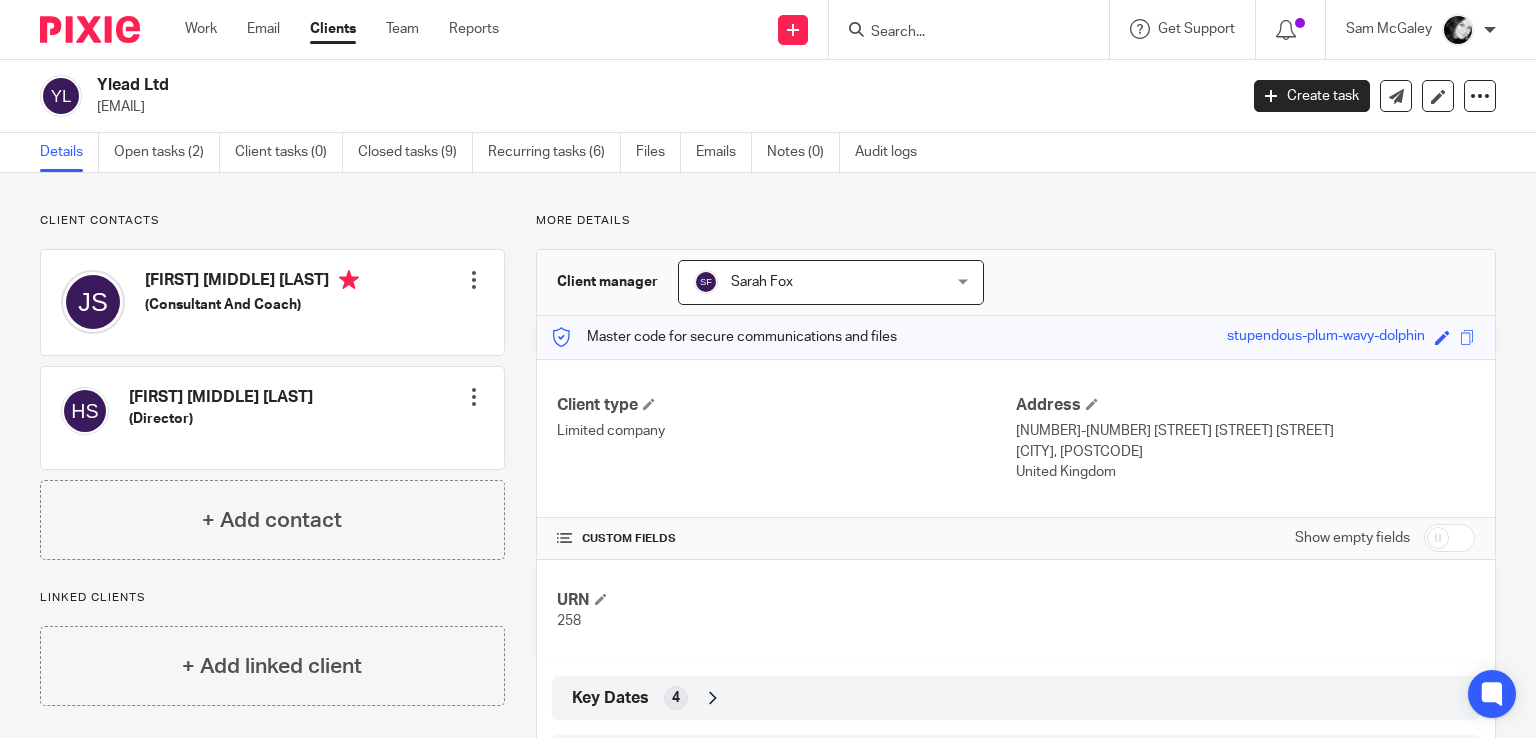 click at bounding box center [959, 33] 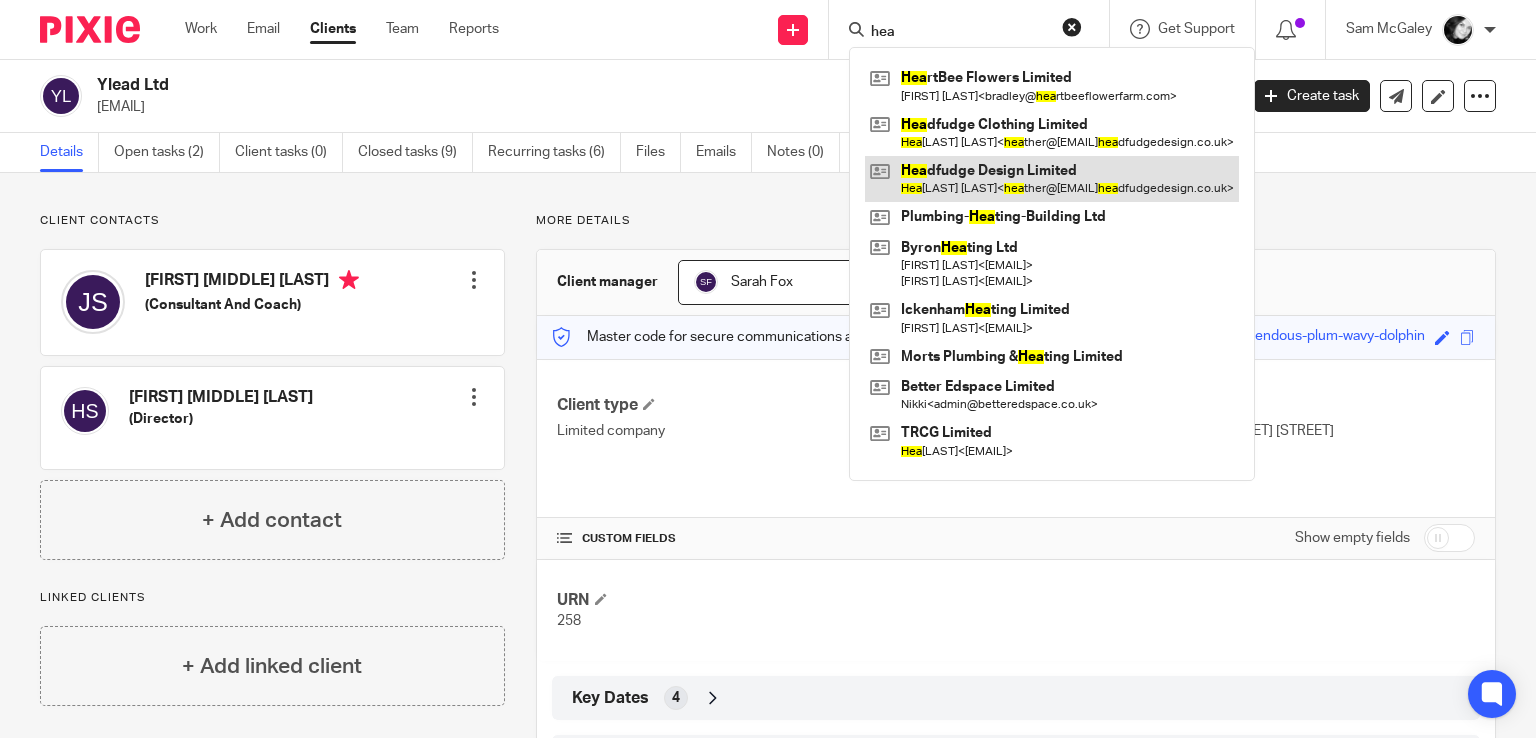 type on "hea" 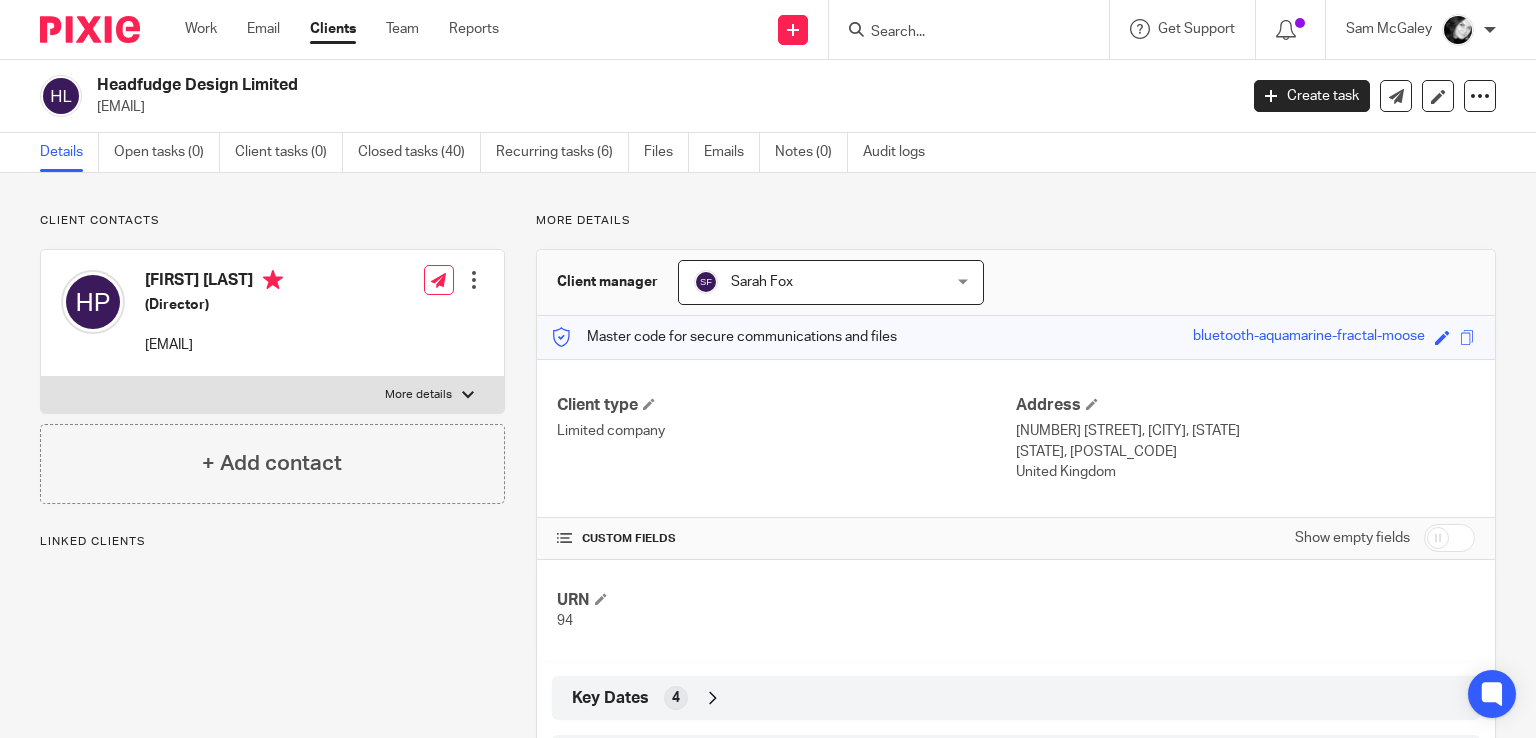 scroll, scrollTop: 0, scrollLeft: 0, axis: both 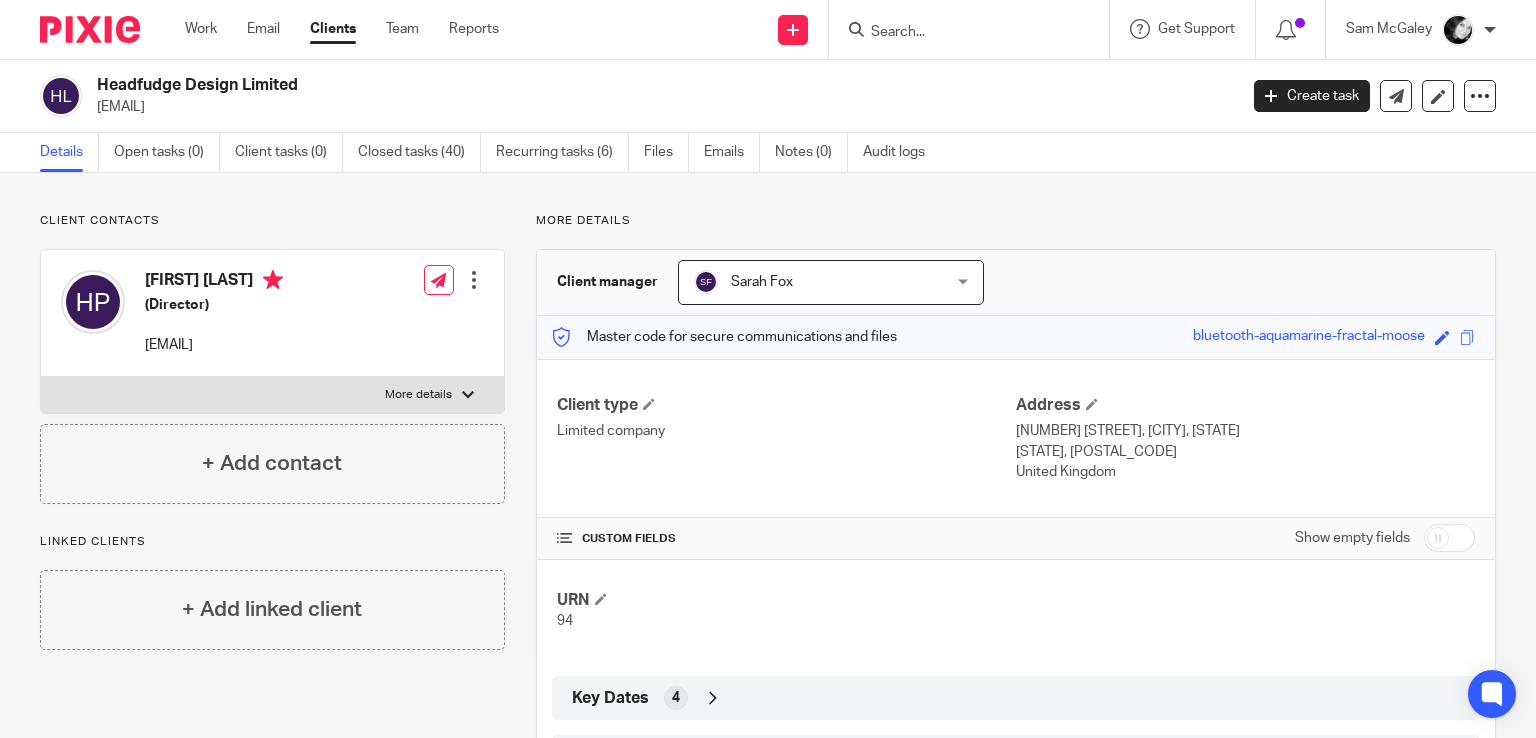 drag, startPoint x: 146, startPoint y: 342, endPoint x: 356, endPoint y: 357, distance: 210.53503 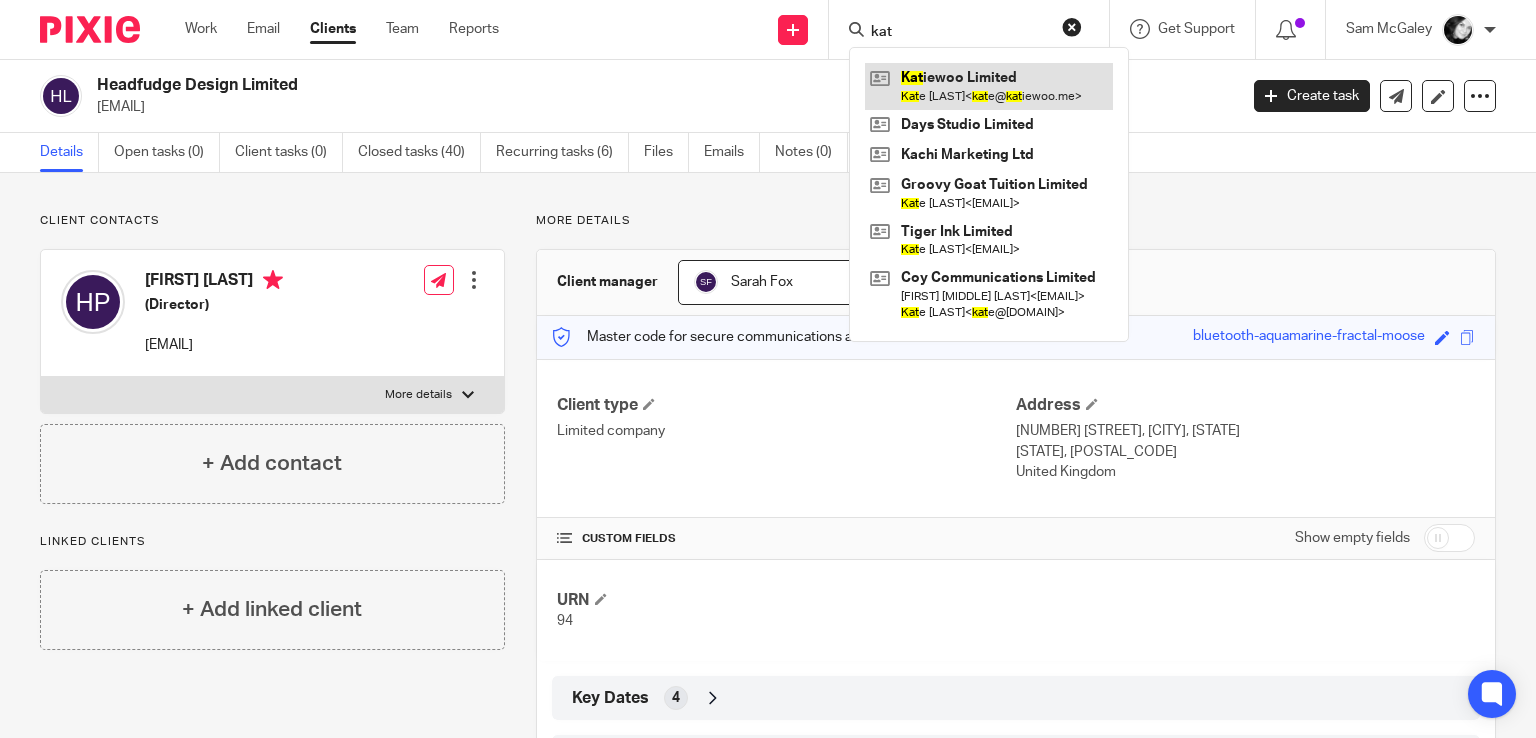 type on "kat" 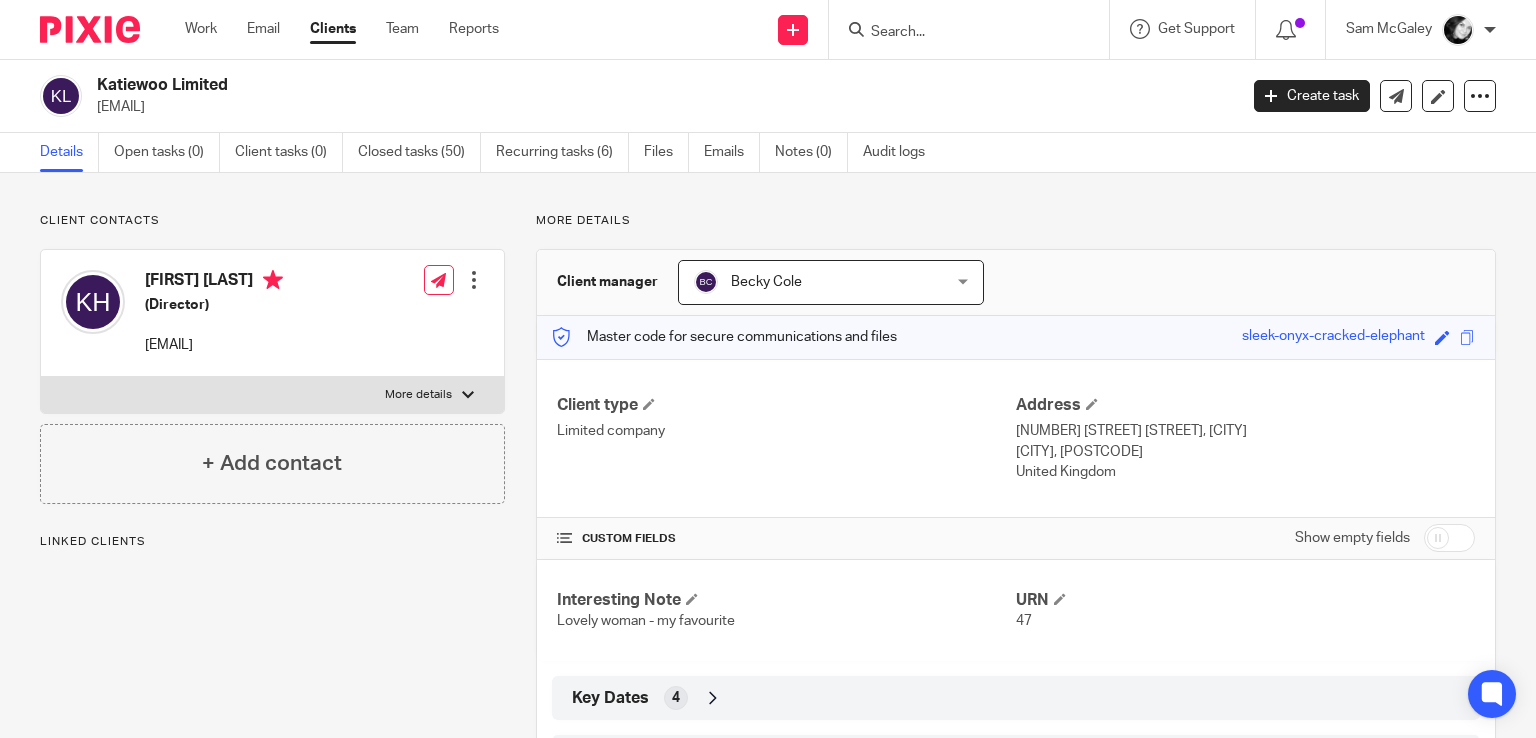 scroll, scrollTop: 0, scrollLeft: 0, axis: both 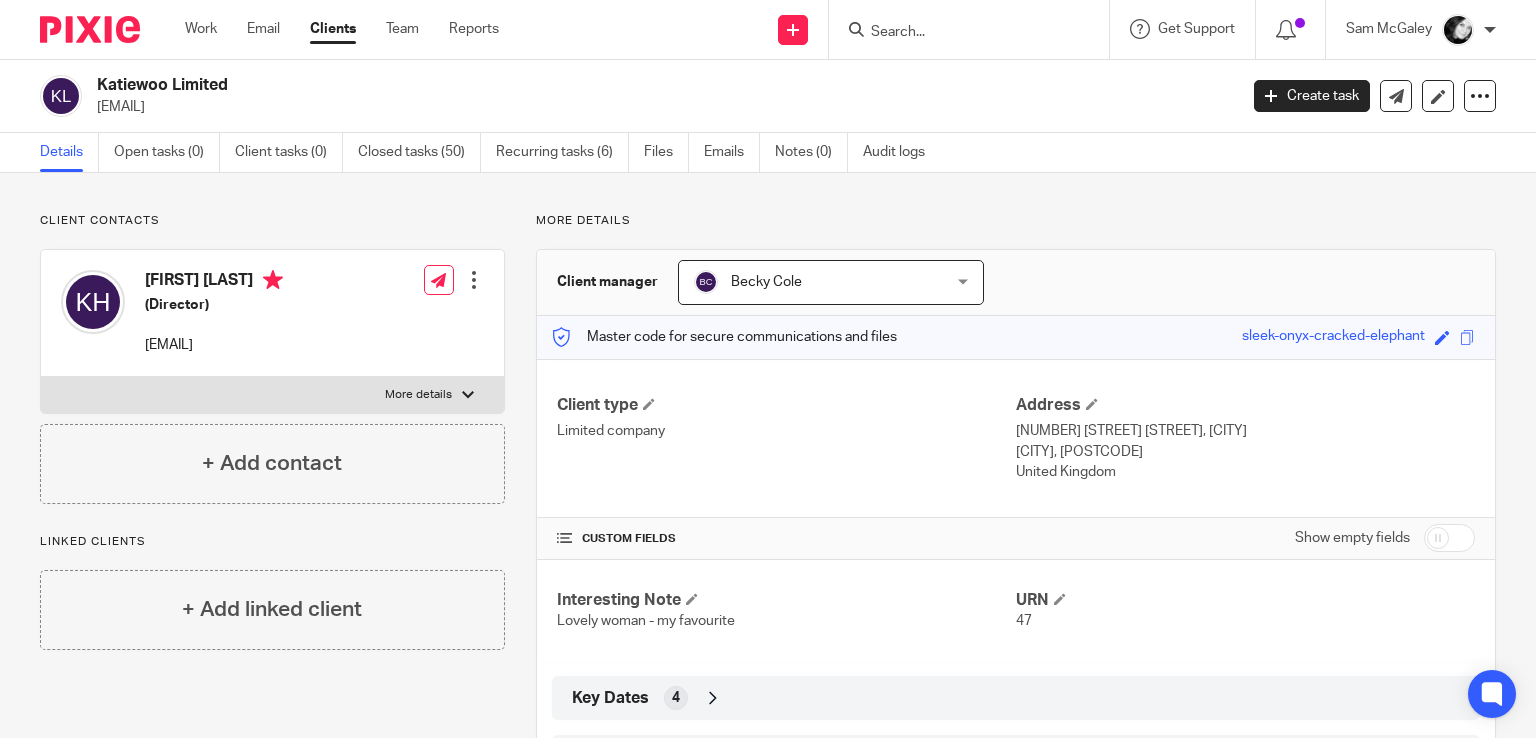 drag, startPoint x: 146, startPoint y: 349, endPoint x: 262, endPoint y: 348, distance: 116.00431 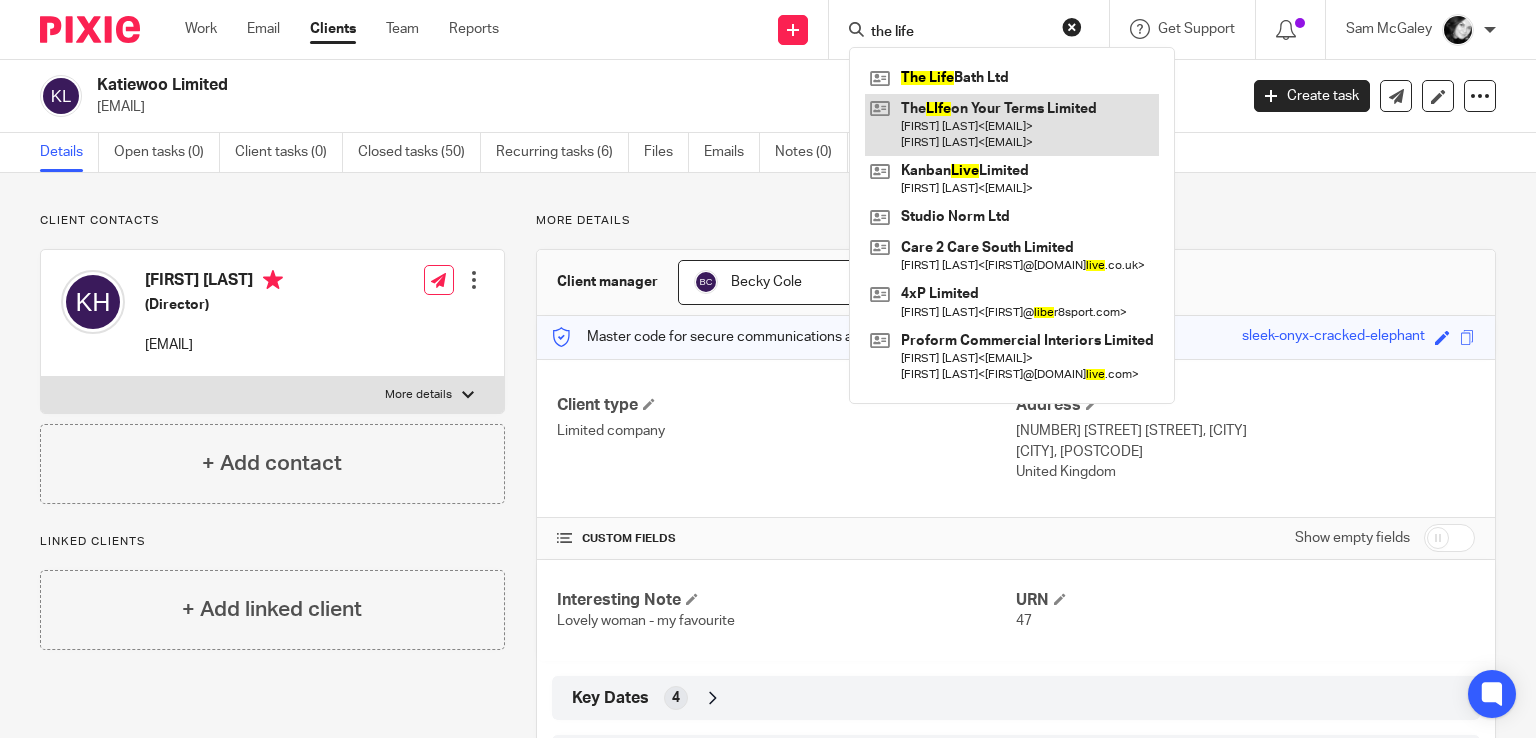 type on "the life" 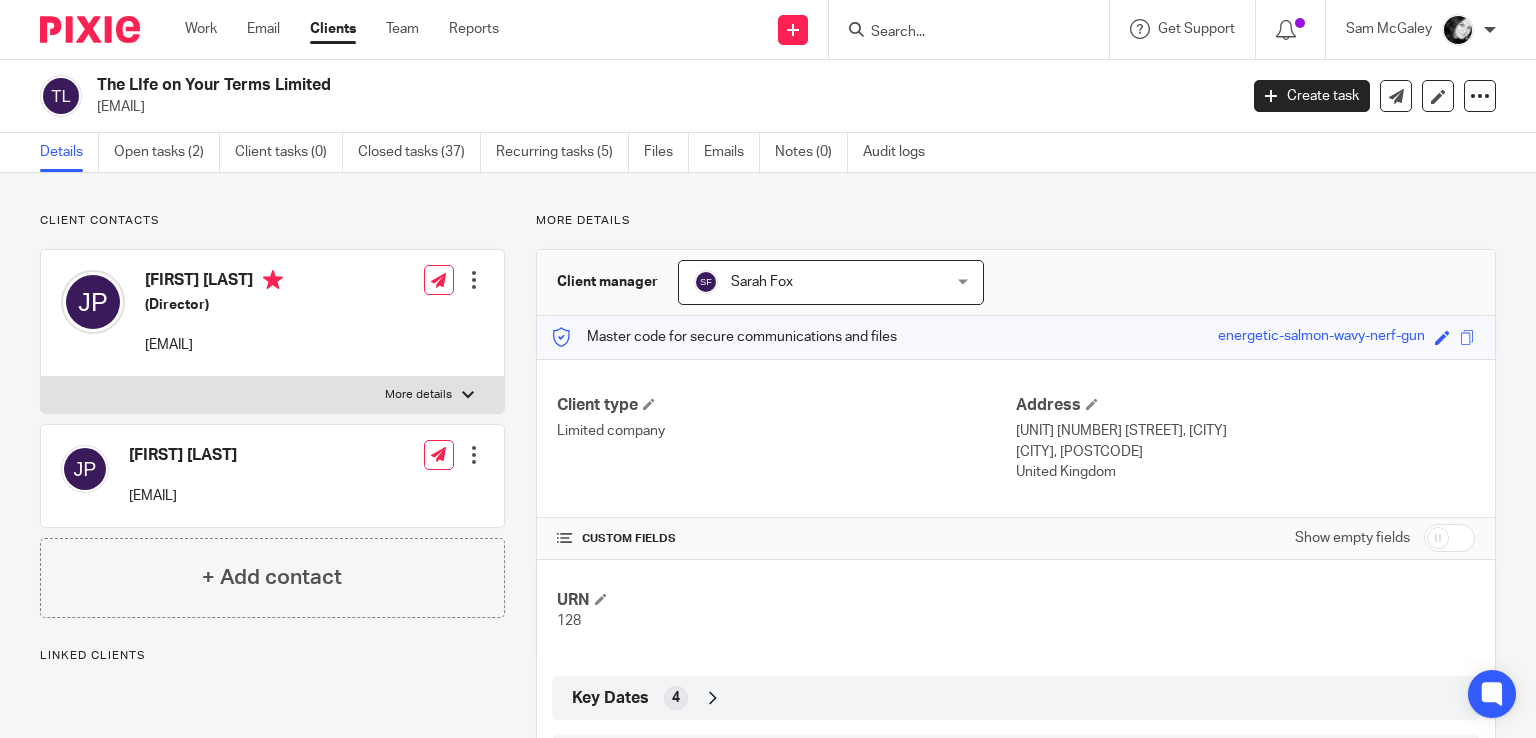 scroll, scrollTop: 0, scrollLeft: 0, axis: both 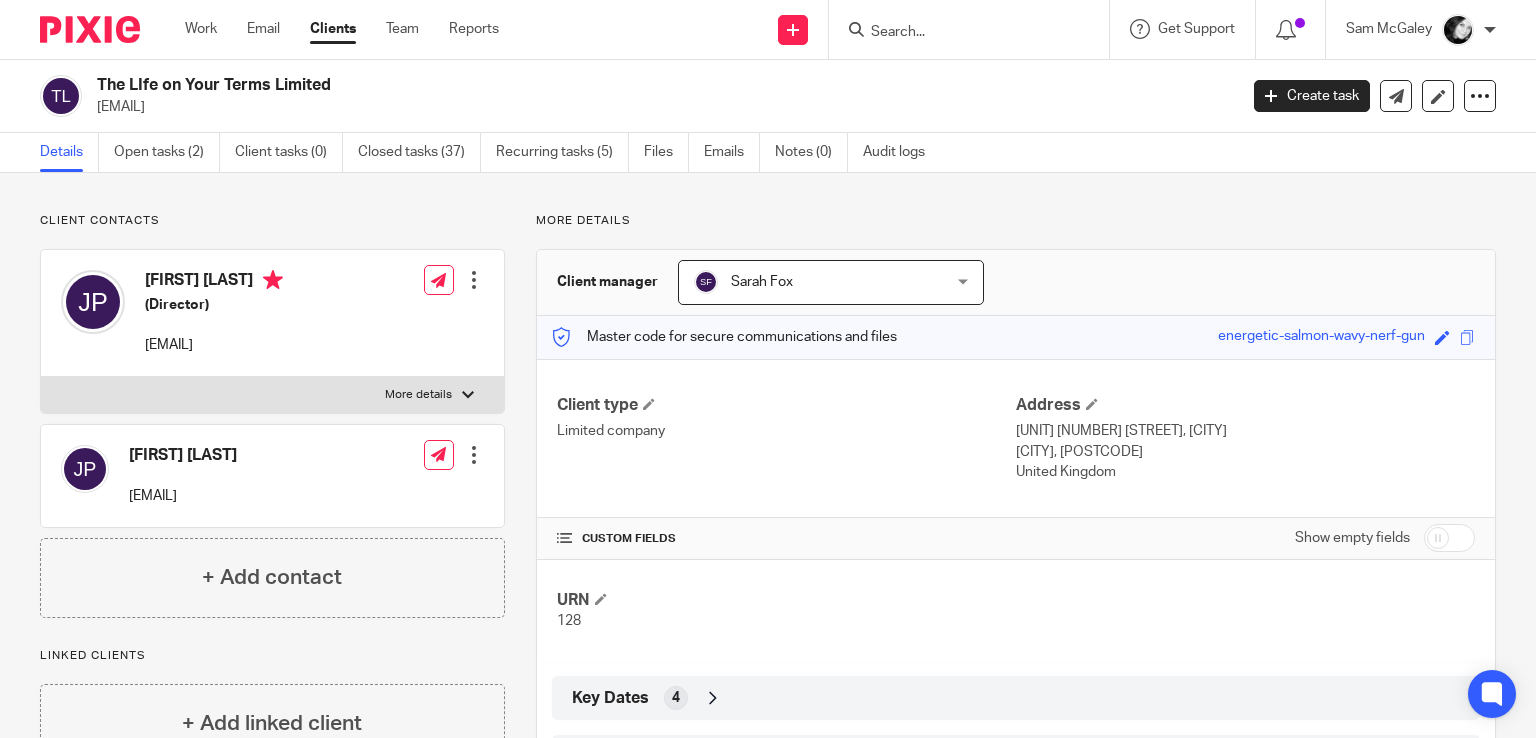 drag, startPoint x: 148, startPoint y: 349, endPoint x: 280, endPoint y: 351, distance: 132.01515 